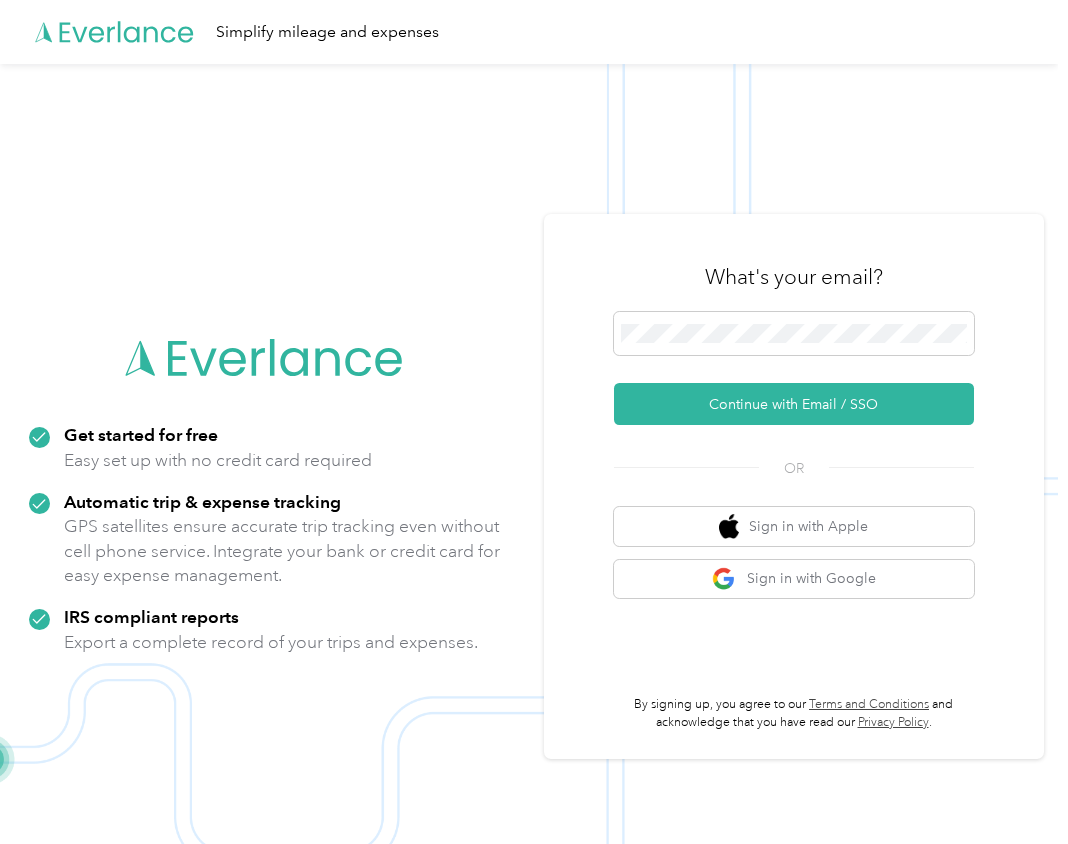scroll, scrollTop: 0, scrollLeft: 0, axis: both 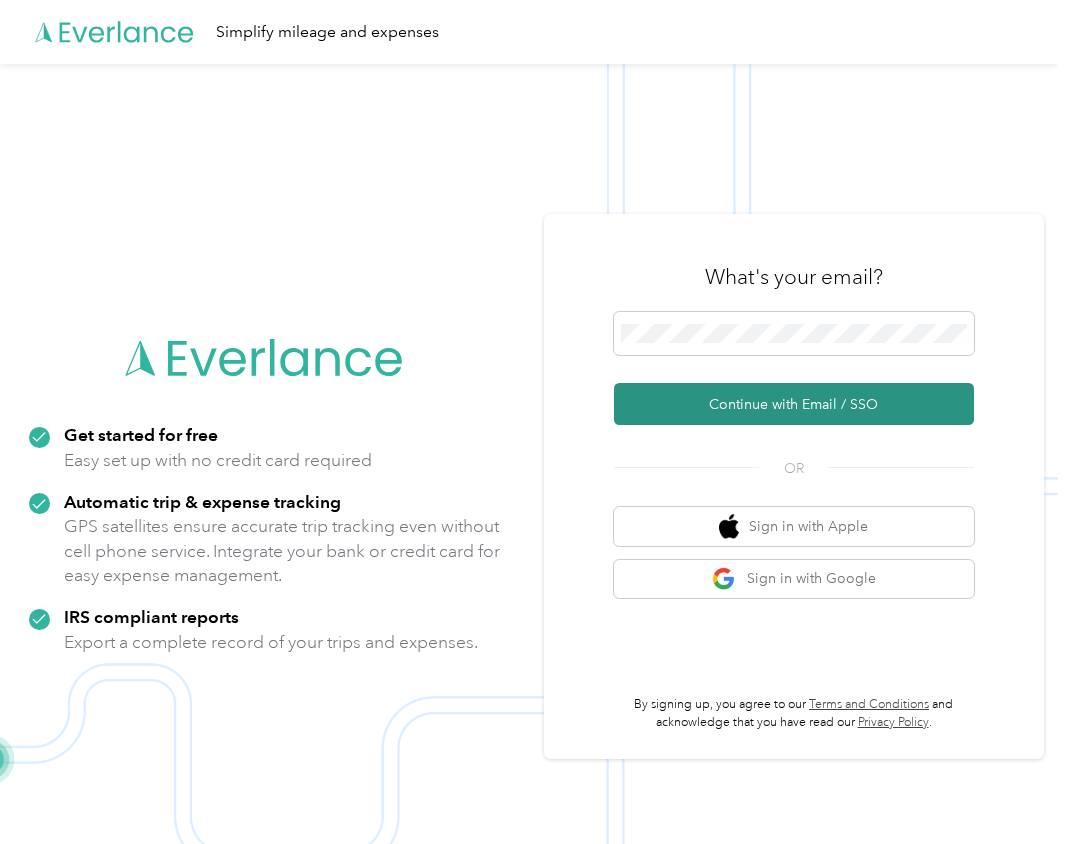 click on "Continue with Email / SSO" at bounding box center [794, 404] 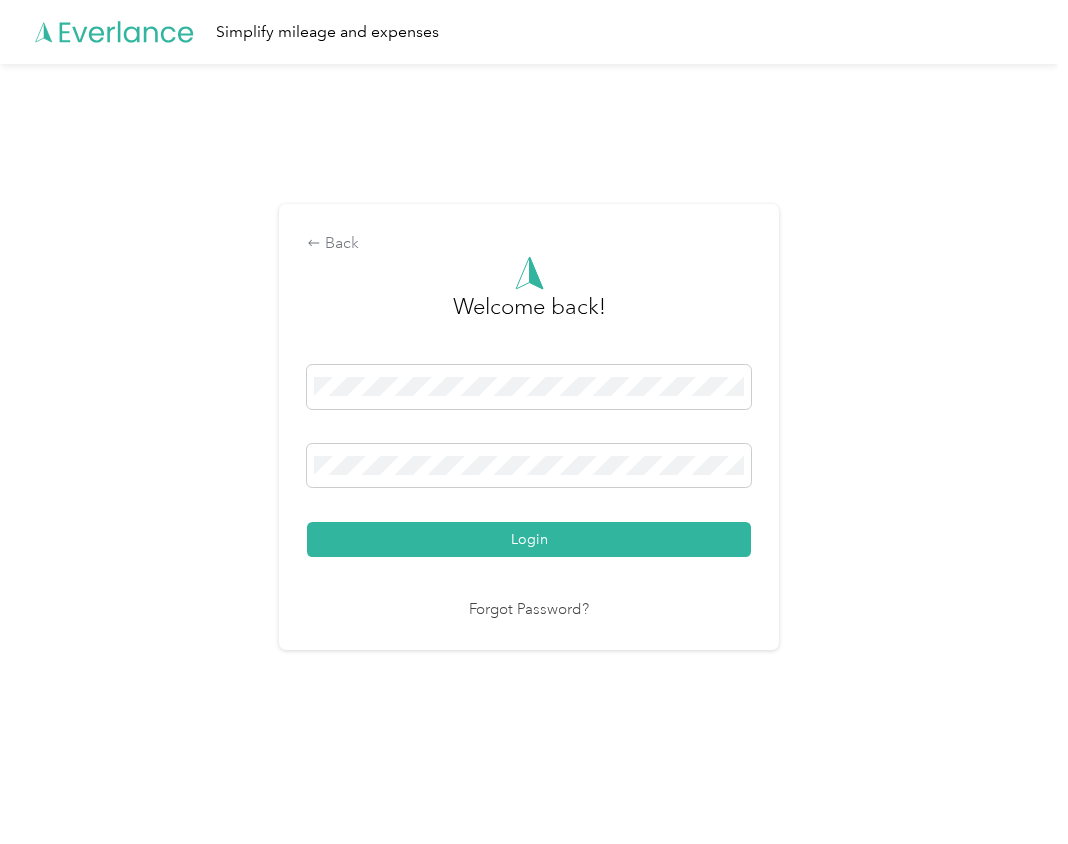 click on "Login" at bounding box center [529, 539] 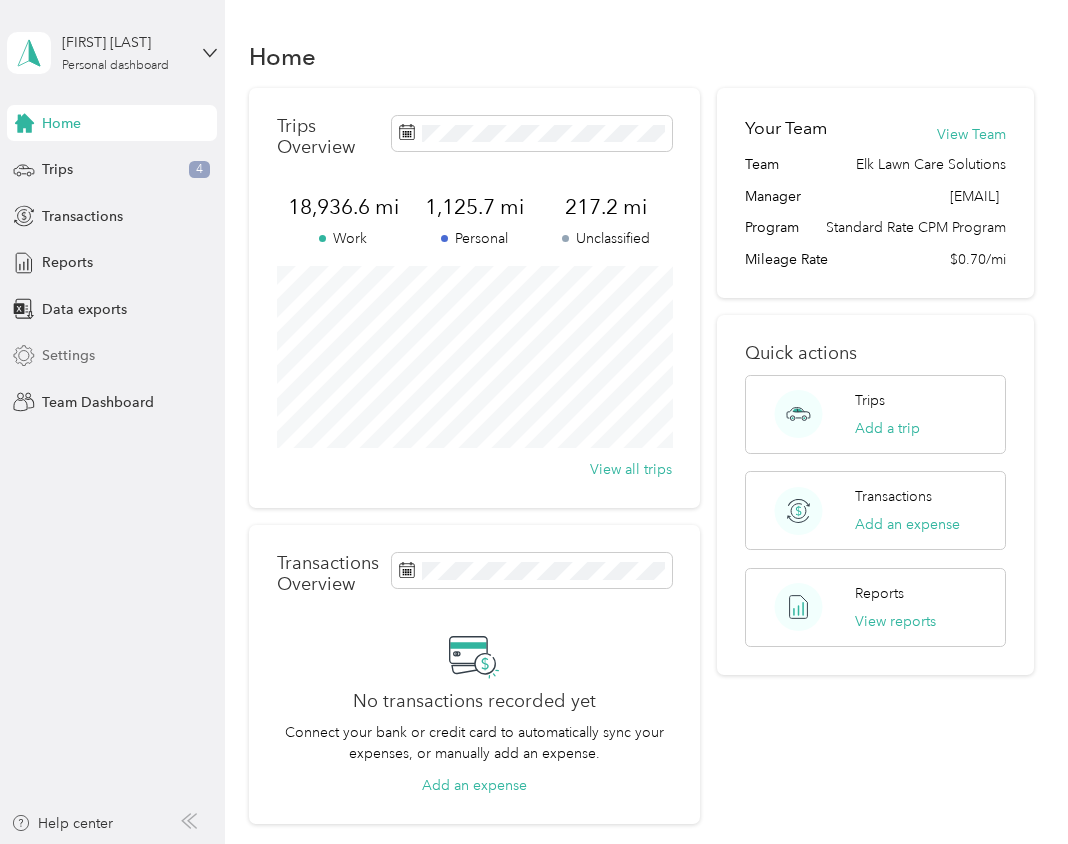 click on "Settings" at bounding box center (68, 355) 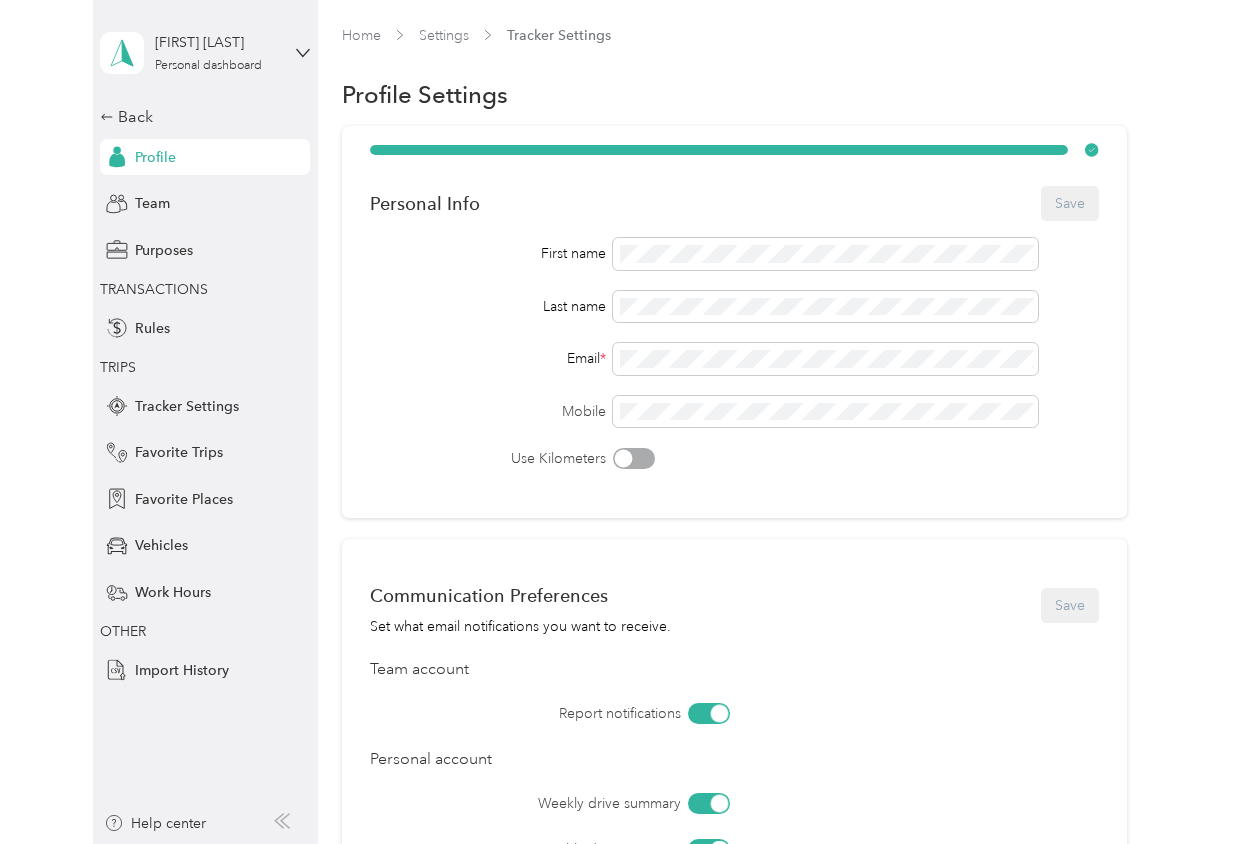 scroll, scrollTop: 0, scrollLeft: 0, axis: both 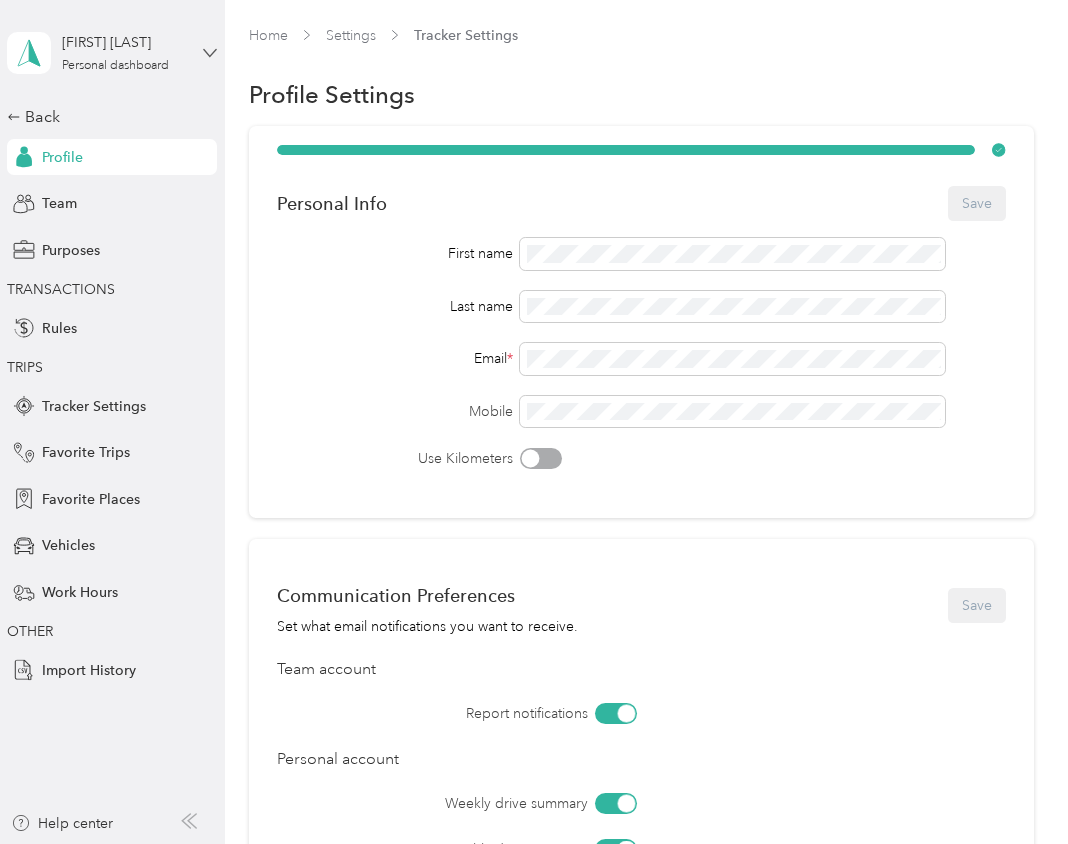 click 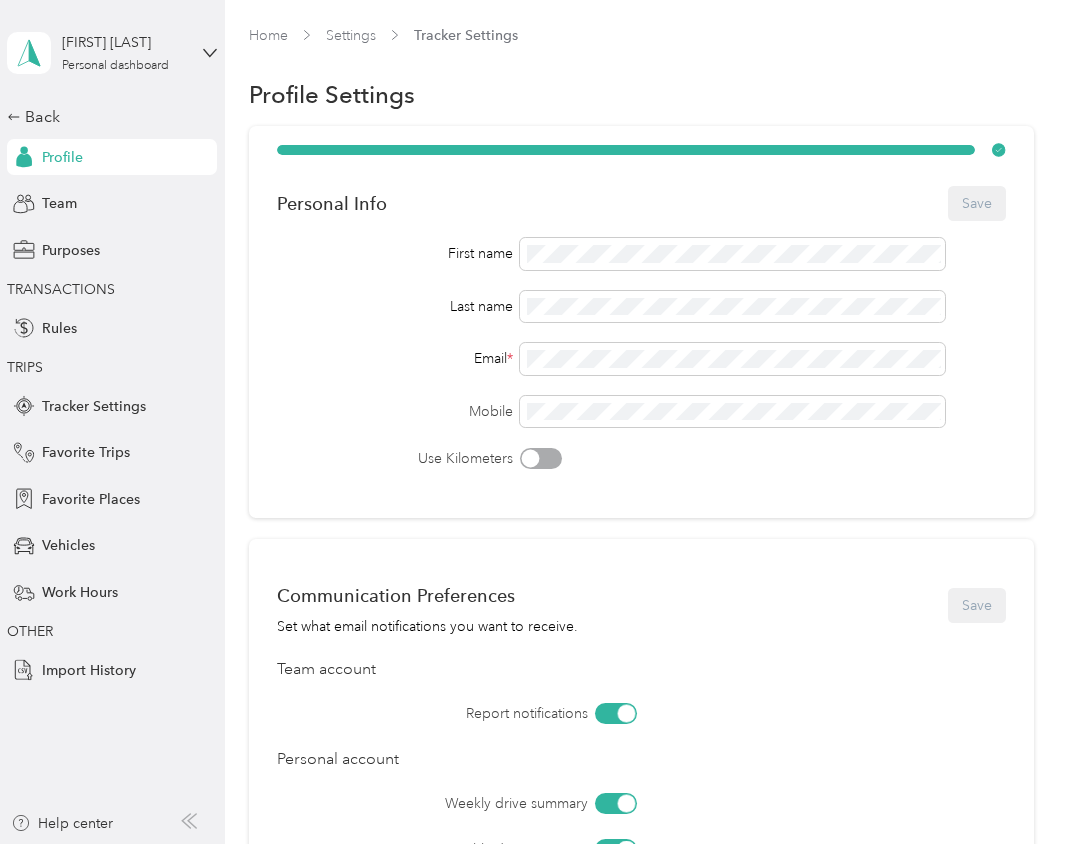 click on "Team dashboard" at bounding box center [78, 164] 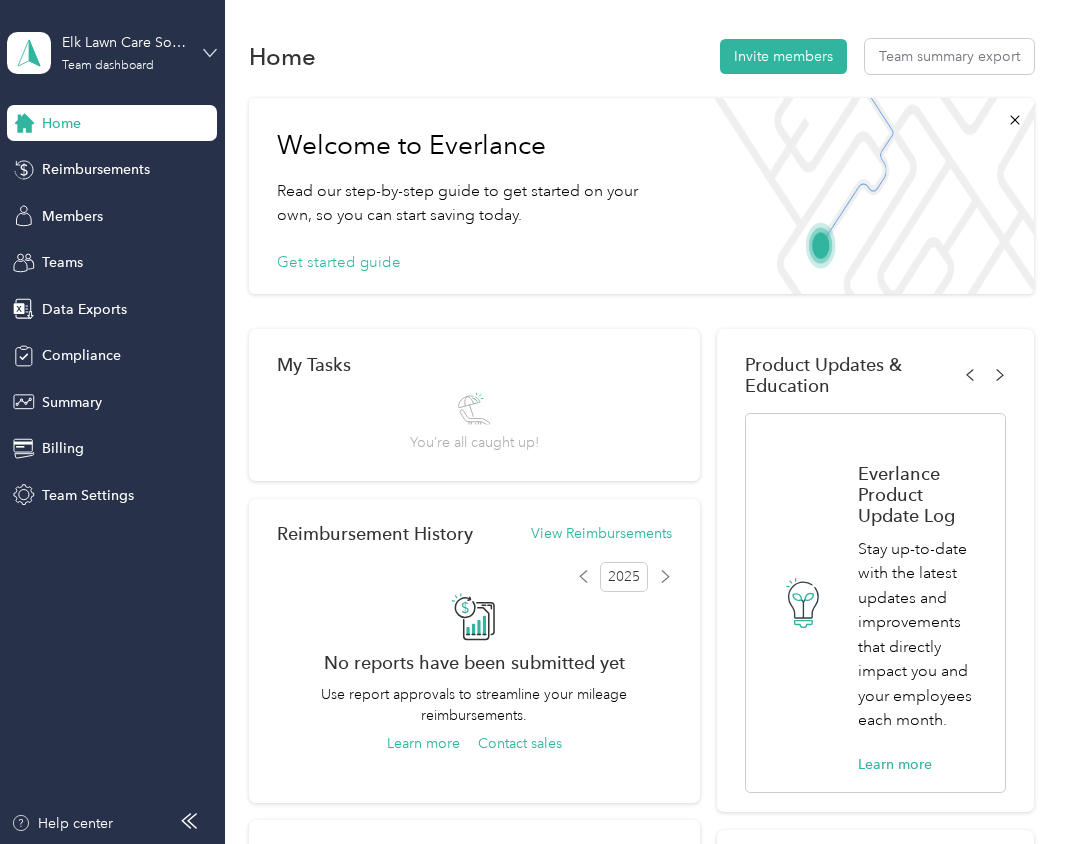 click 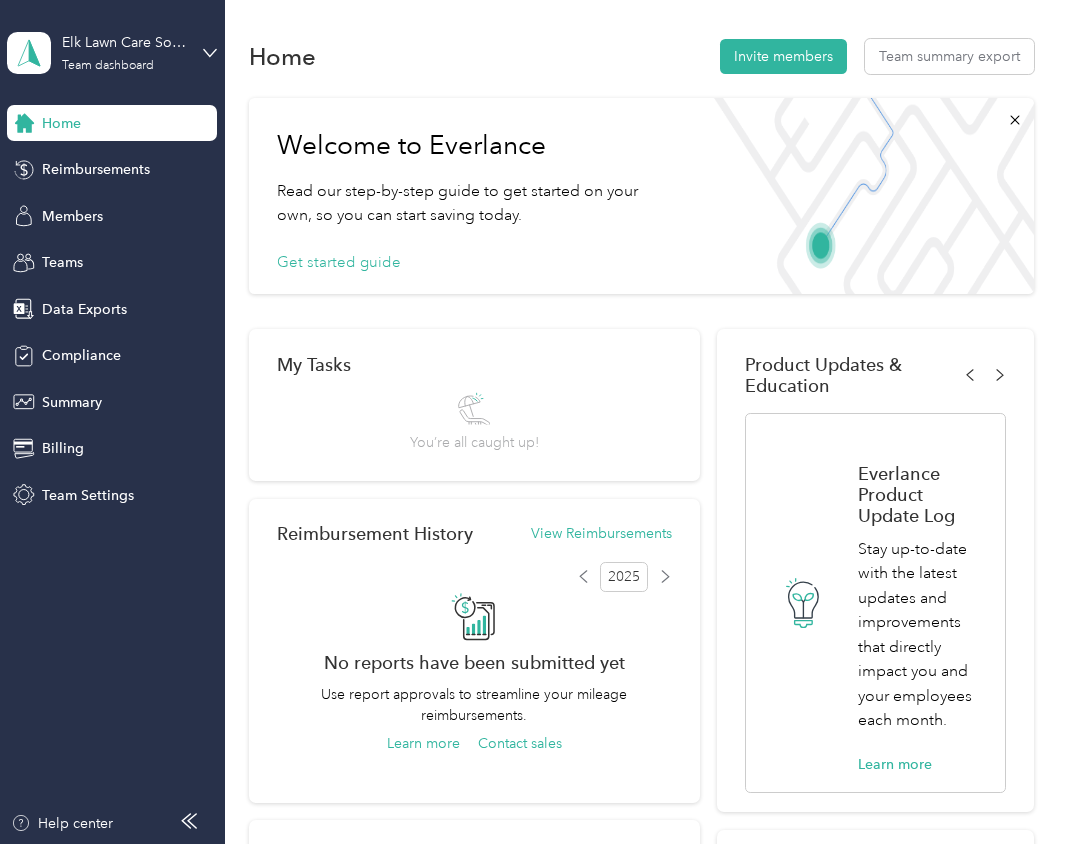 click on "Personal dashboard" at bounding box center [88, 207] 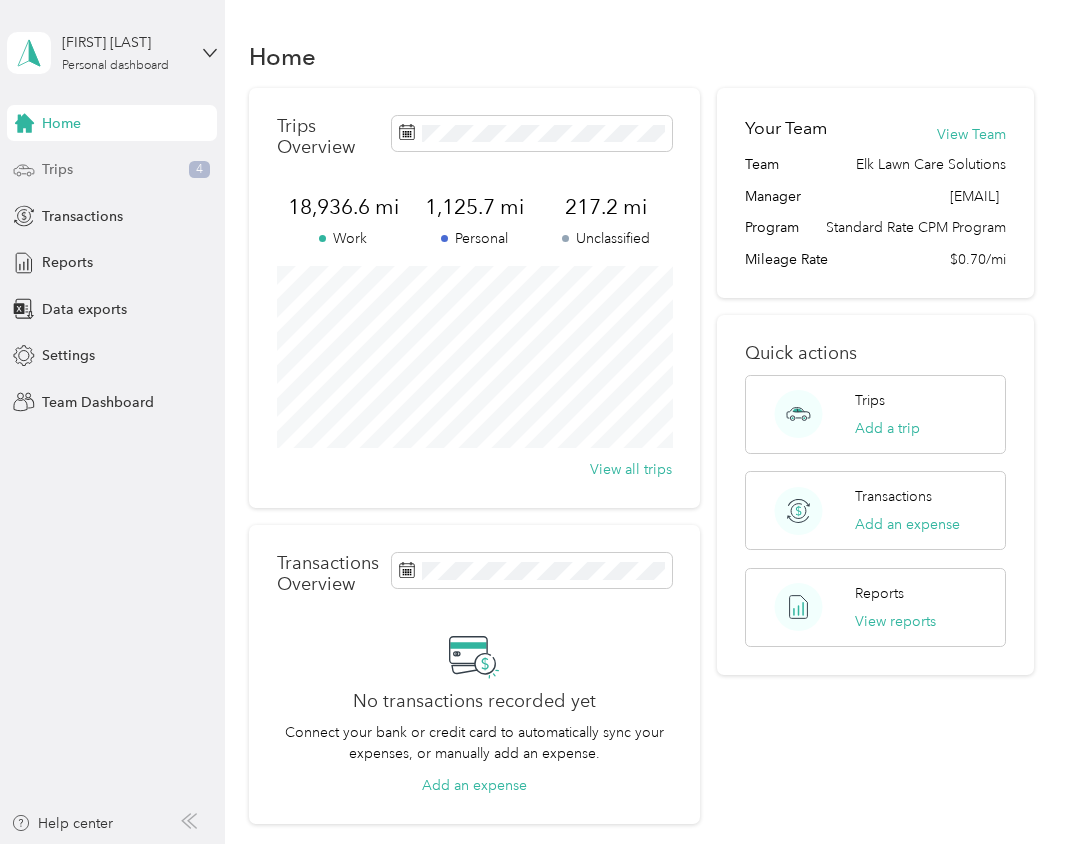click on "Trips 4" at bounding box center [112, 170] 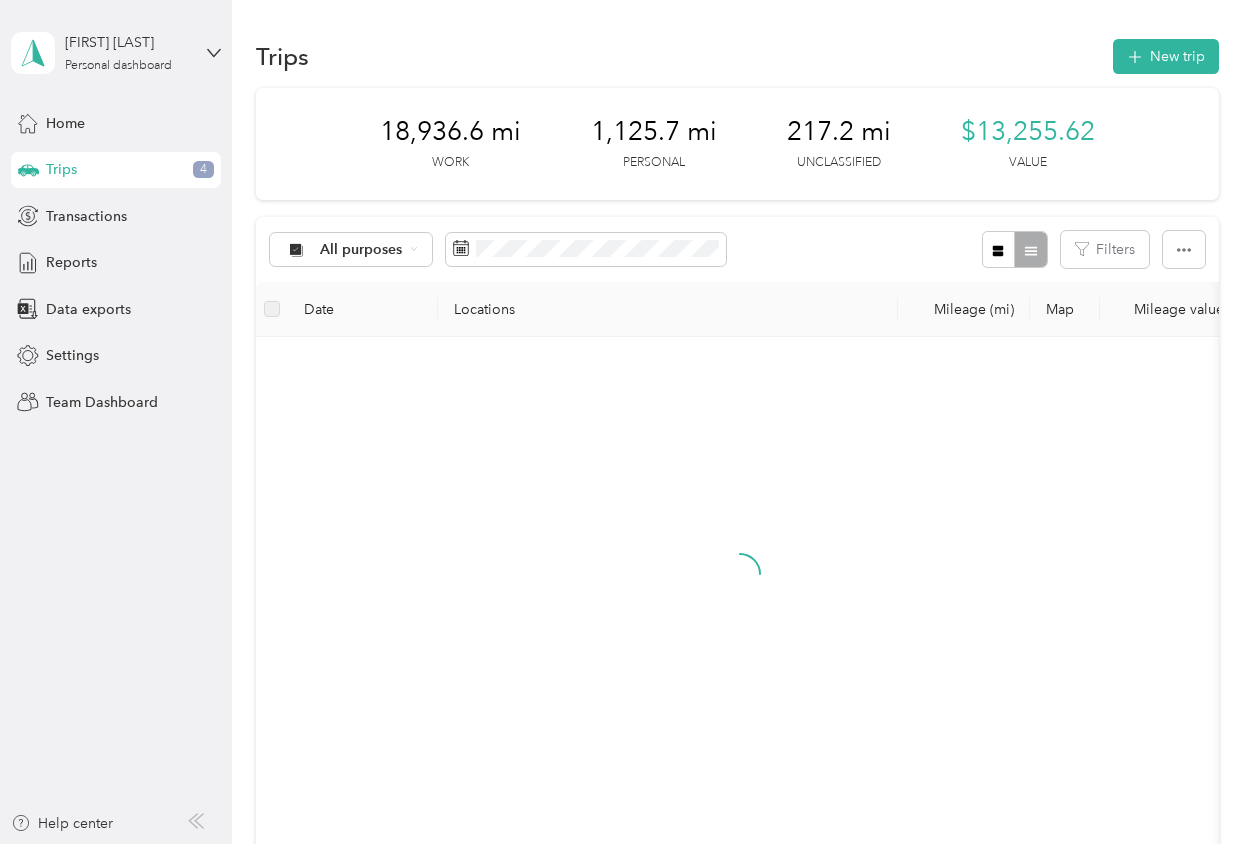 click 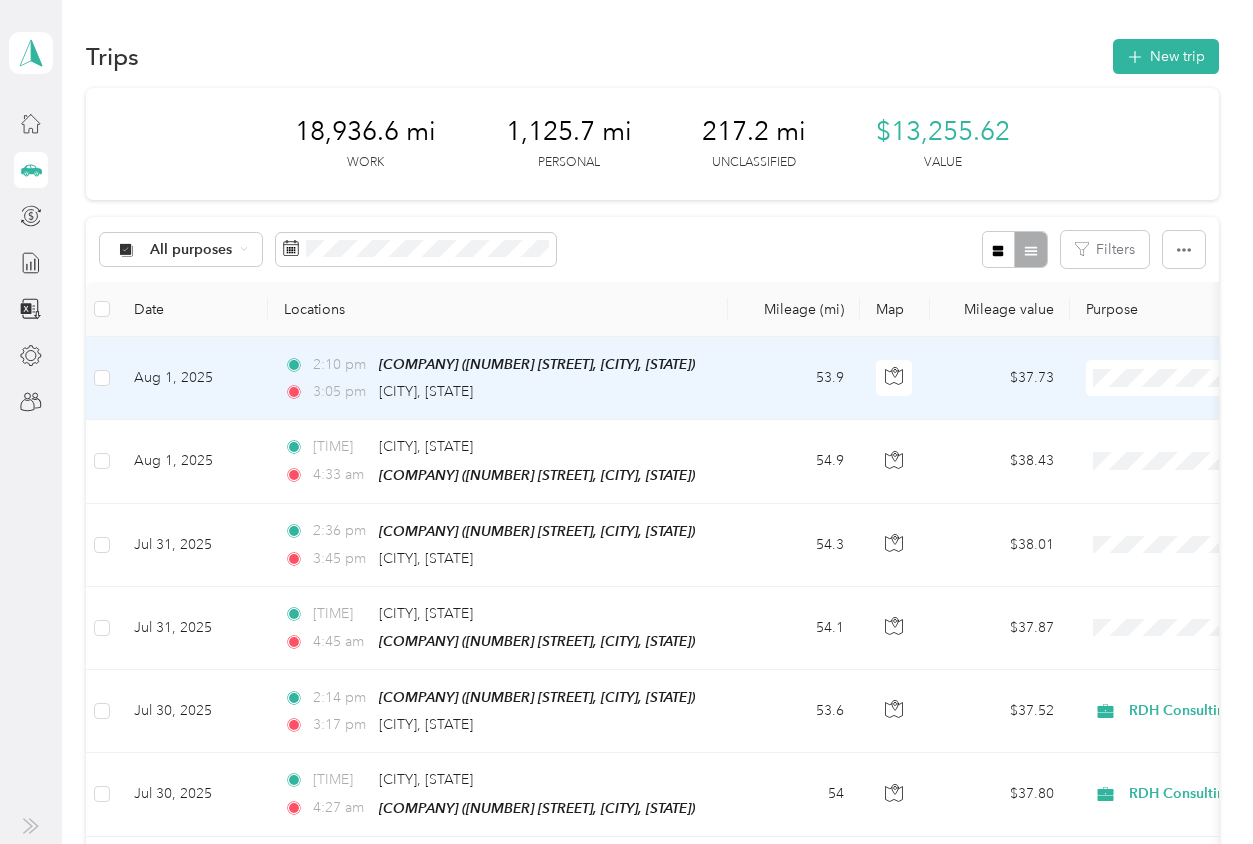 click on "RDH Consulting, LLC" at bounding box center (1147, 414) 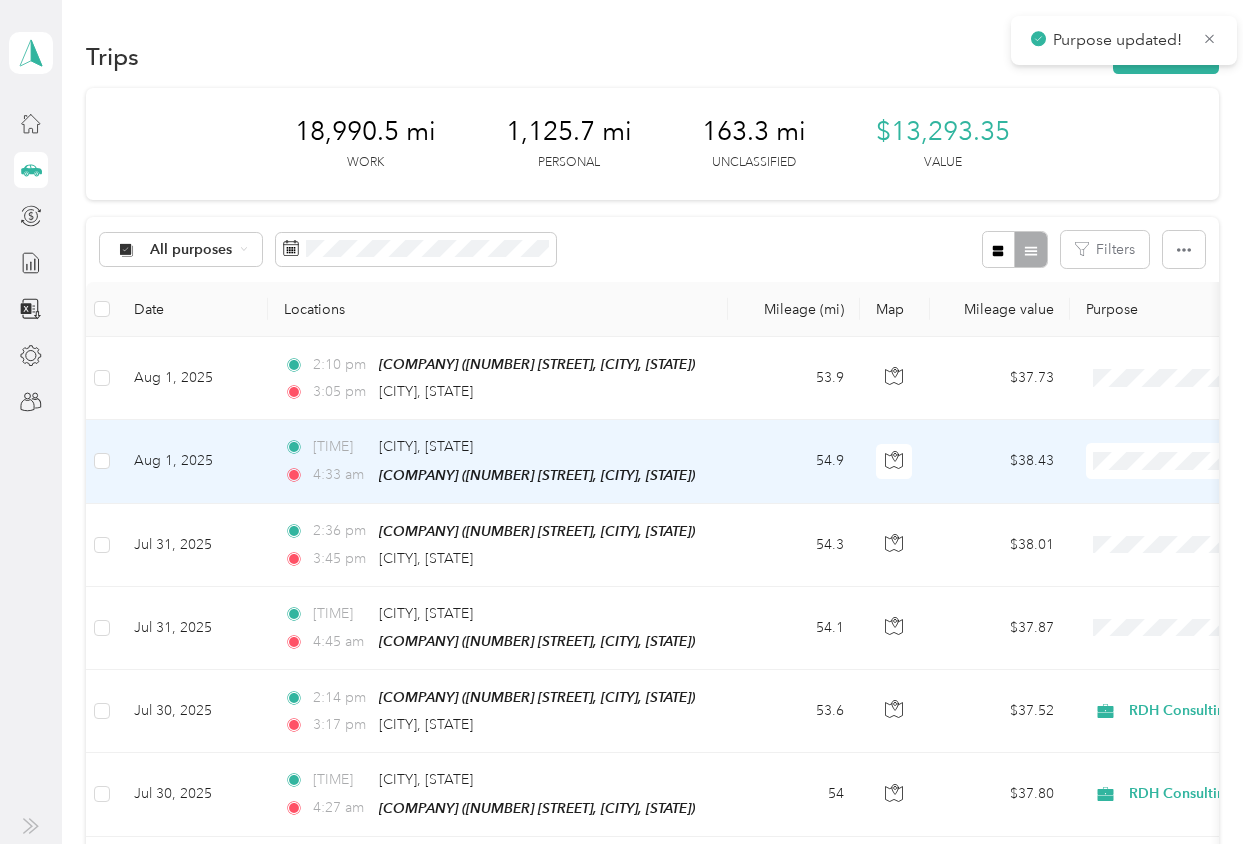 click on "RDH Consulting, LLC" at bounding box center [1147, 494] 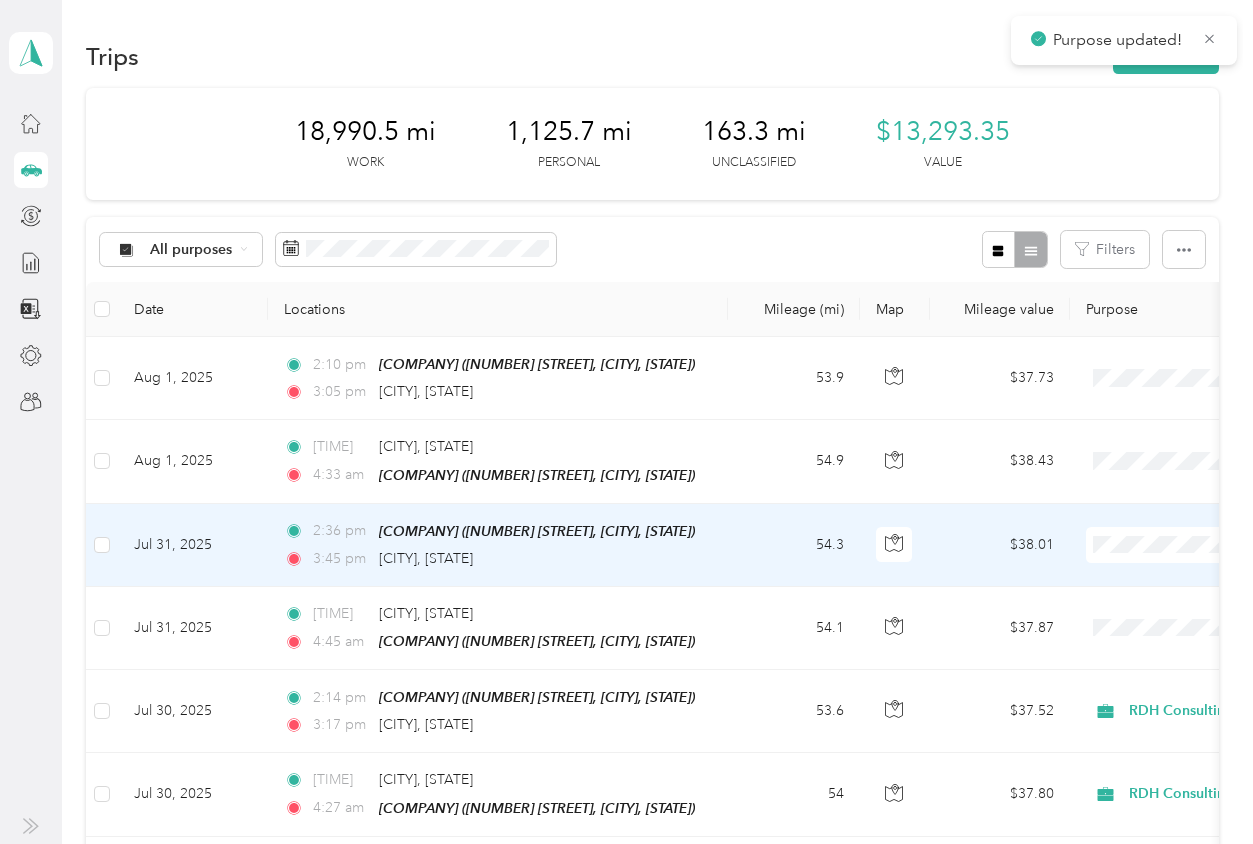 click on "RDH Consulting, LLC" at bounding box center (1147, 578) 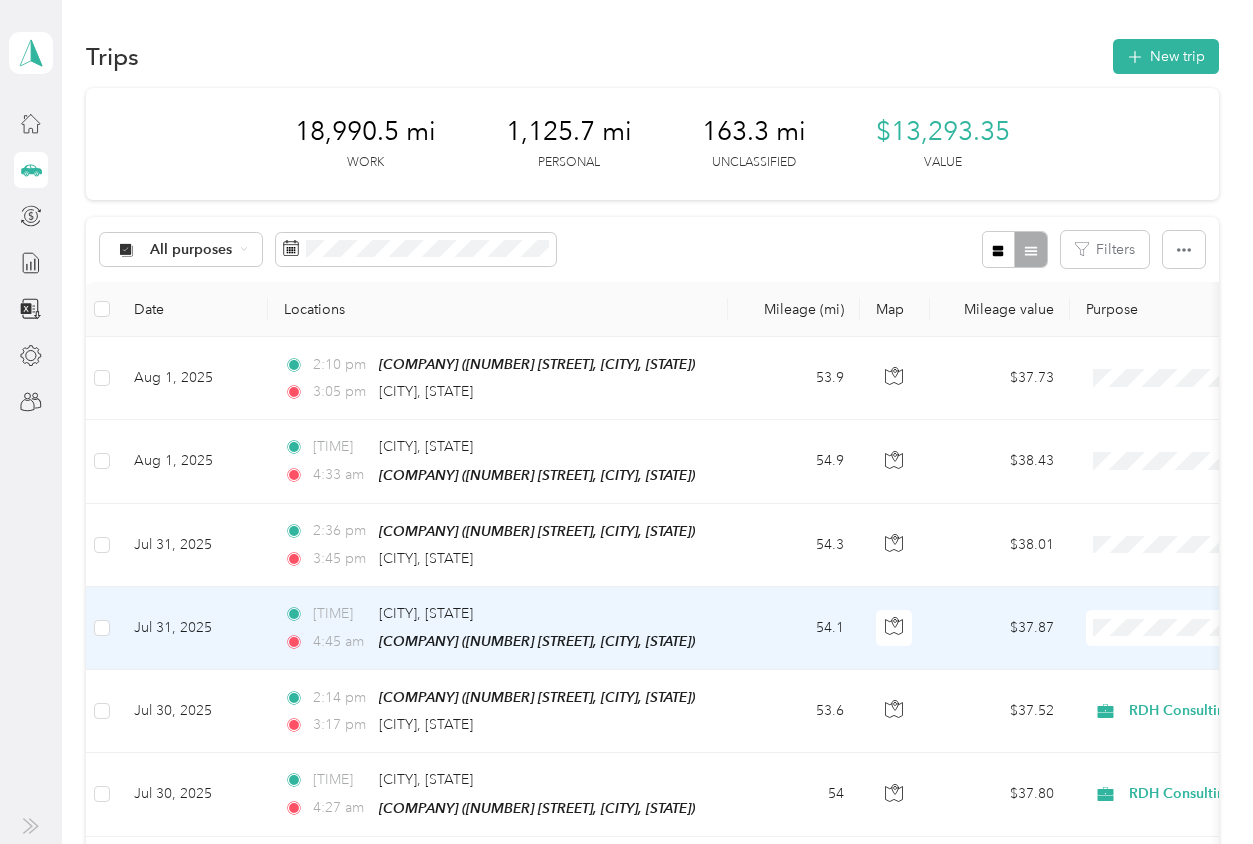 click on "RDH Consulting, LLC" at bounding box center (1147, 659) 